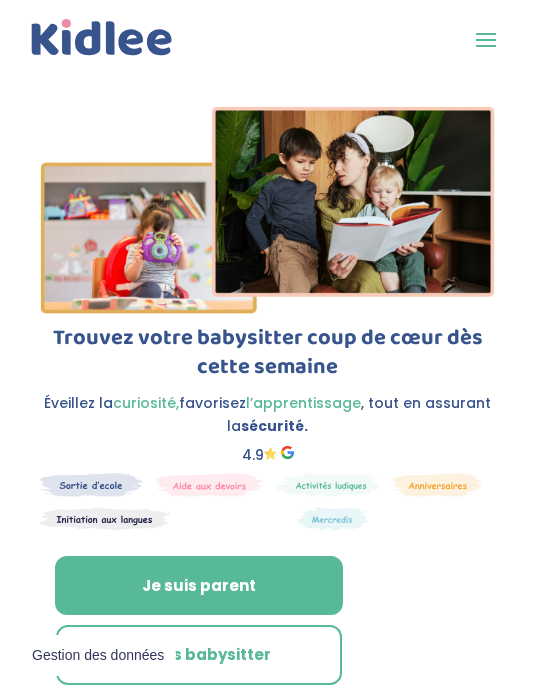 scroll, scrollTop: 0, scrollLeft: 0, axis: both 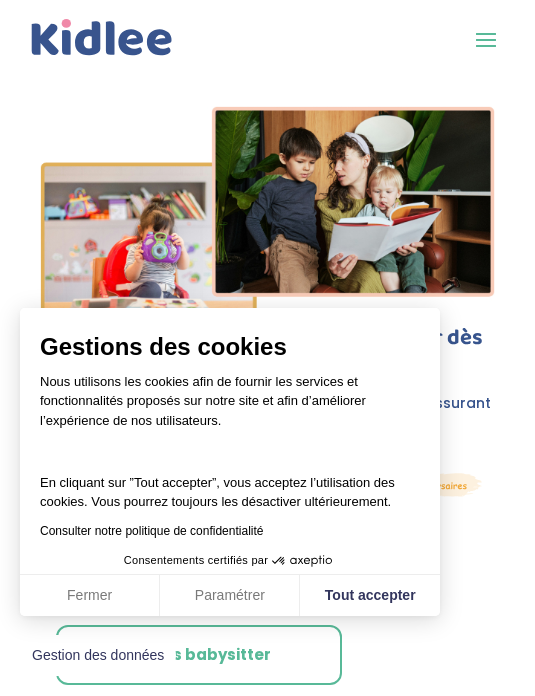 click at bounding box center (486, 39) 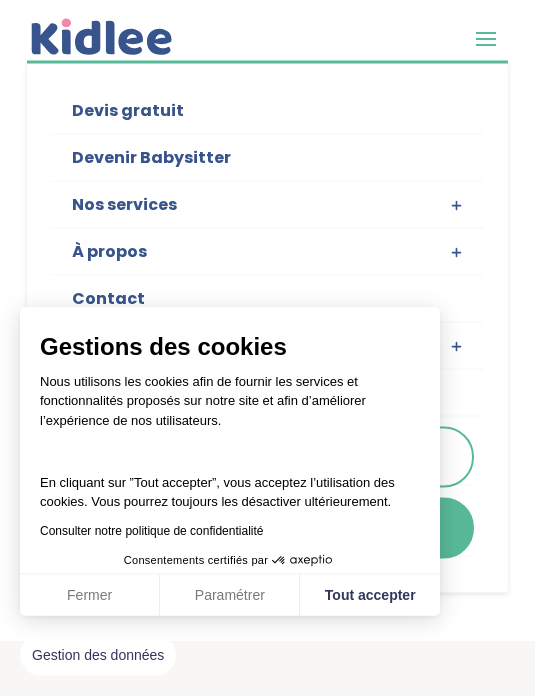 scroll, scrollTop: 94, scrollLeft: 0, axis: vertical 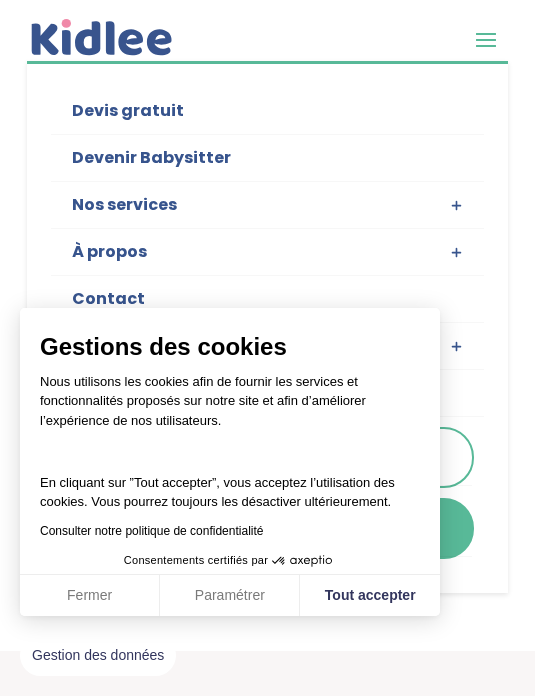 click on "Fermer" at bounding box center (90, 596) 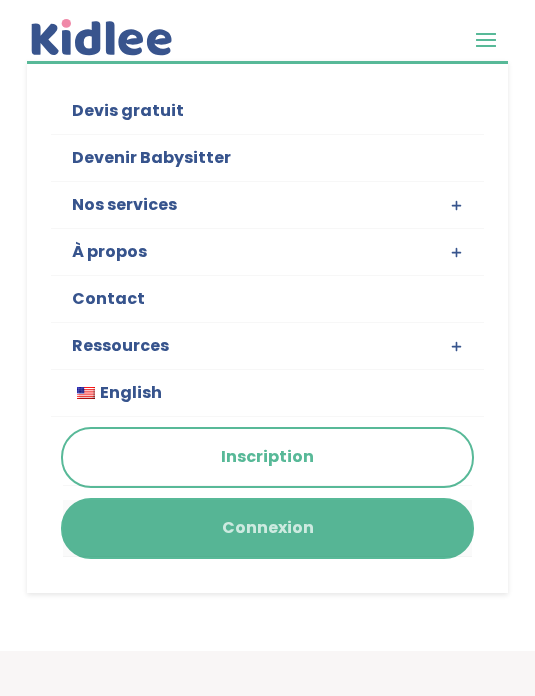 click on "Connexion" at bounding box center [267, 528] 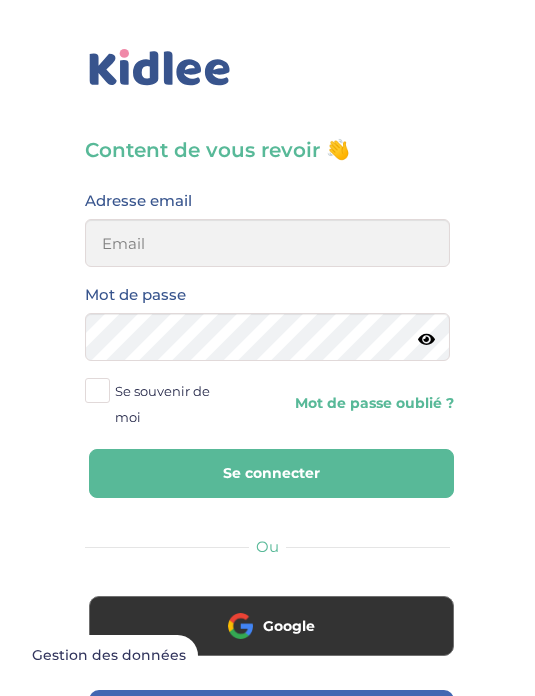 scroll, scrollTop: 0, scrollLeft: 0, axis: both 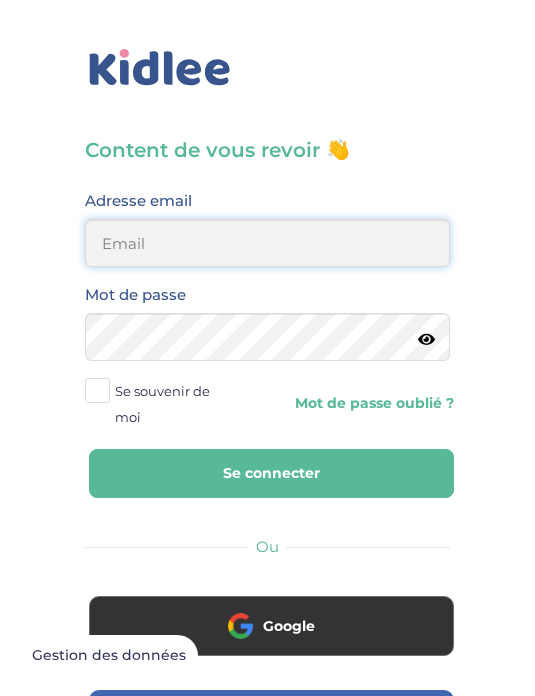 click at bounding box center (267, 243) 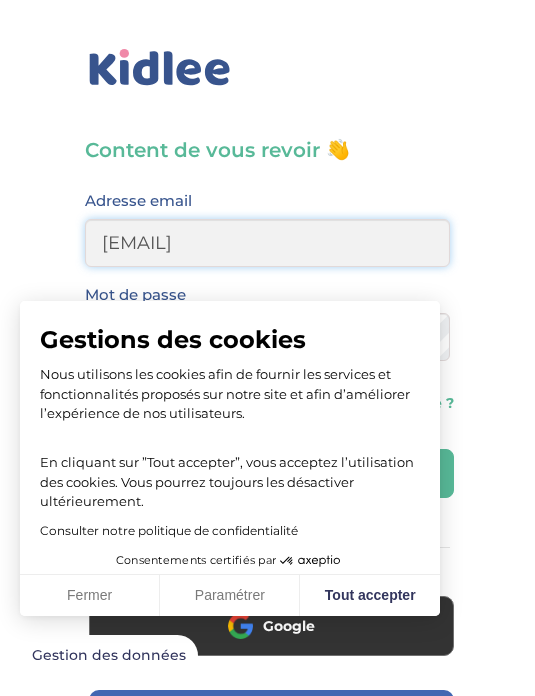 type on "[EMAIL]" 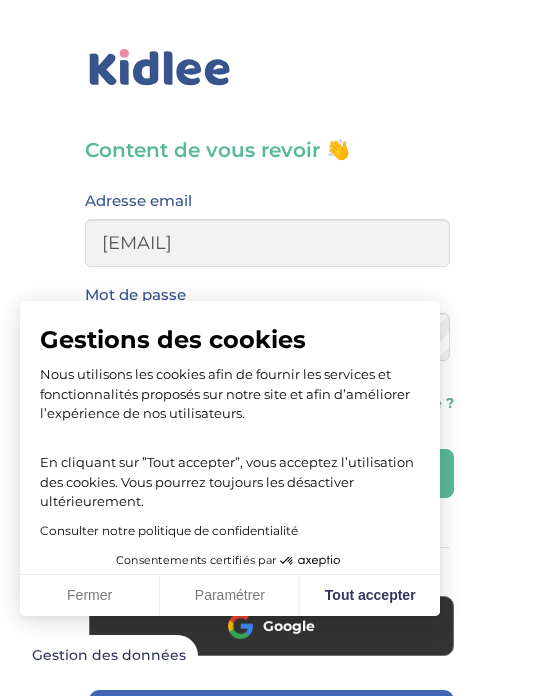 click on "Fermer" at bounding box center (90, 596) 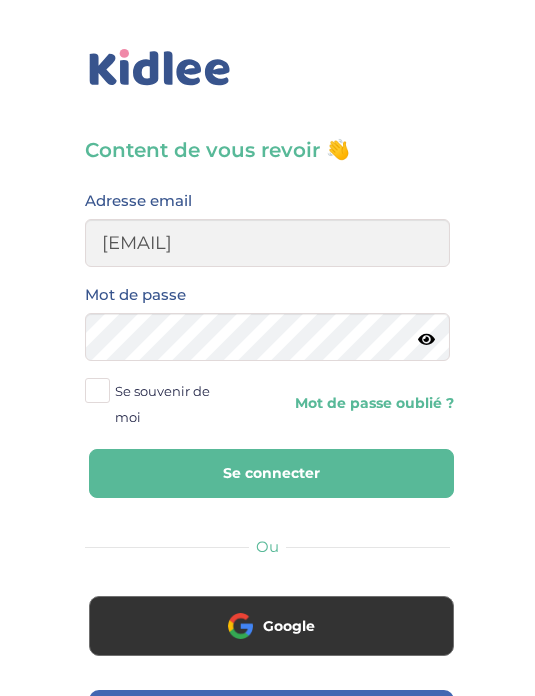 click on "Se connecter" at bounding box center [271, 473] 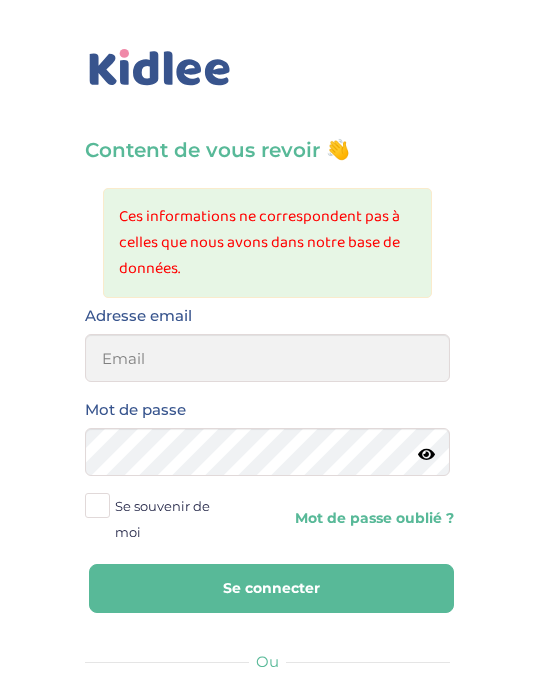 scroll, scrollTop: 0, scrollLeft: 0, axis: both 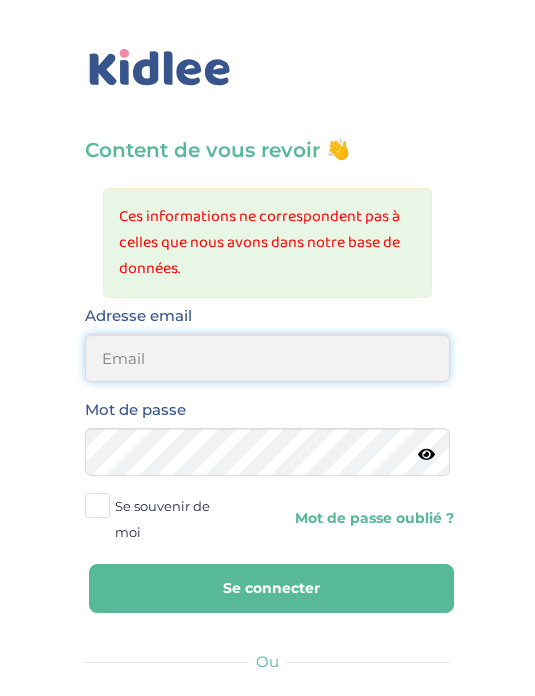 click at bounding box center [267, 358] 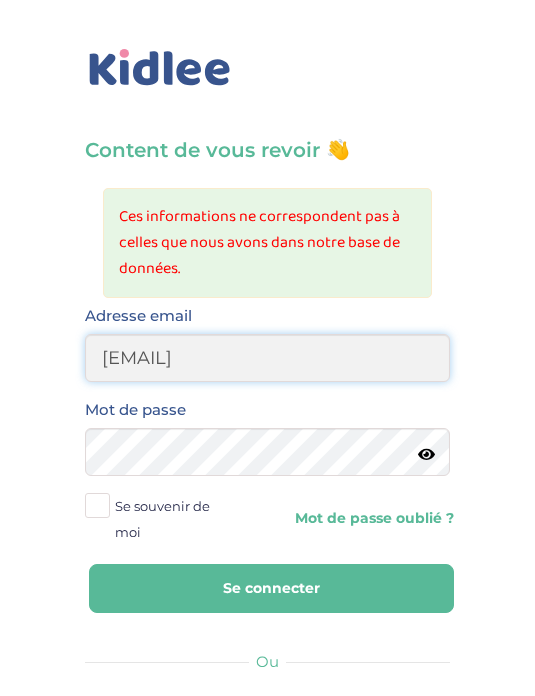 type on "[EMAIL]" 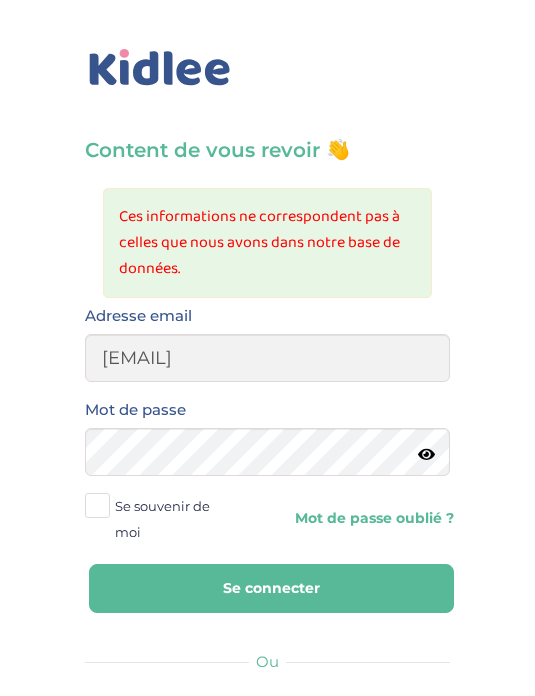 click on "Se connecter" at bounding box center (271, 588) 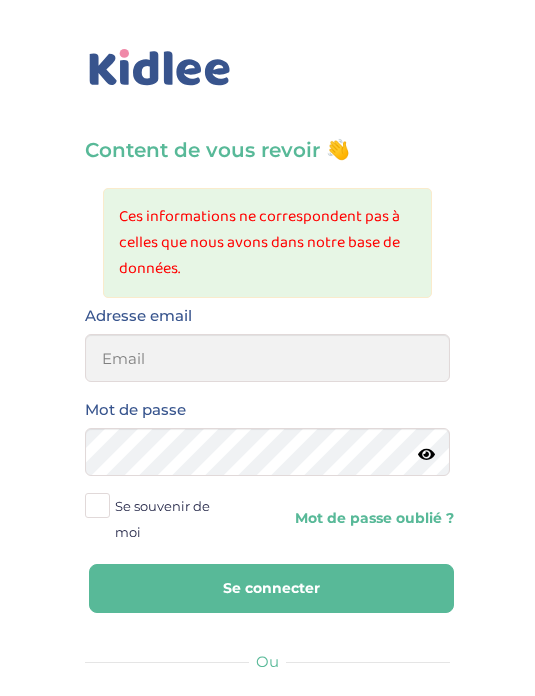 scroll, scrollTop: 0, scrollLeft: 0, axis: both 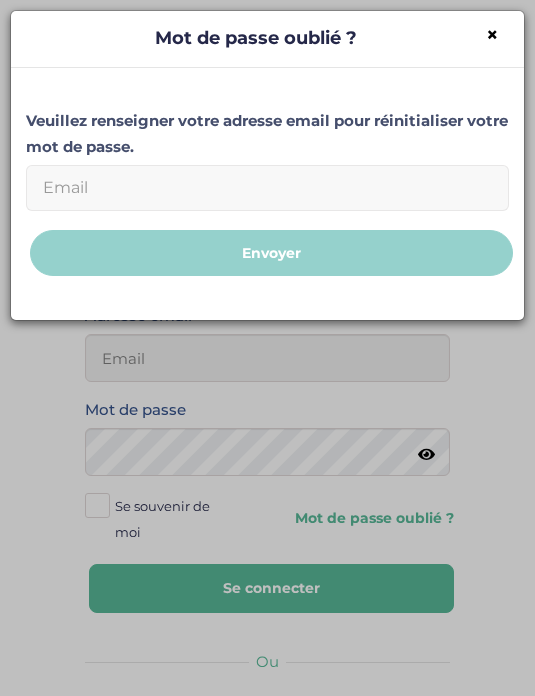 click on "Email" at bounding box center [267, 188] 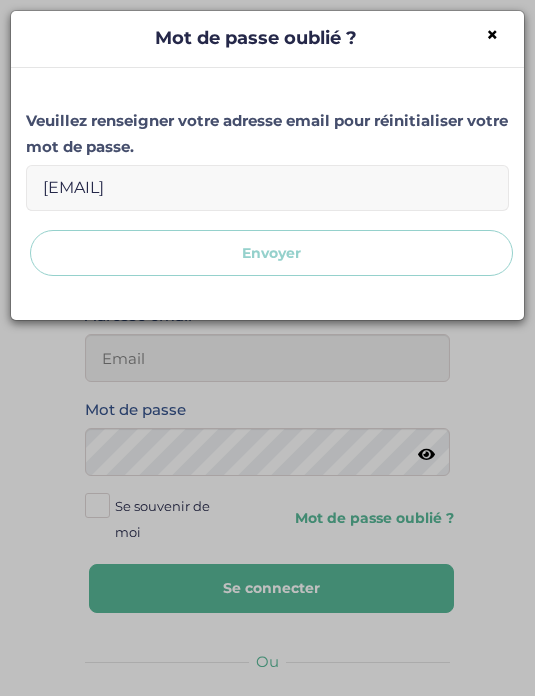 type on "[EMAIL]" 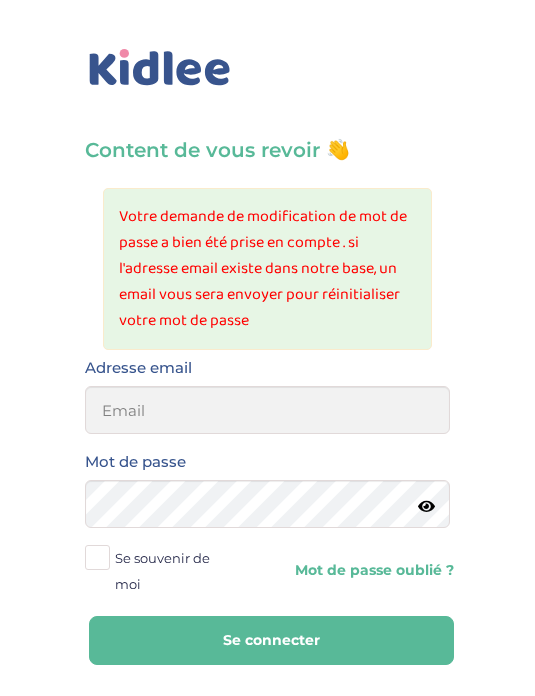 scroll, scrollTop: 0, scrollLeft: 0, axis: both 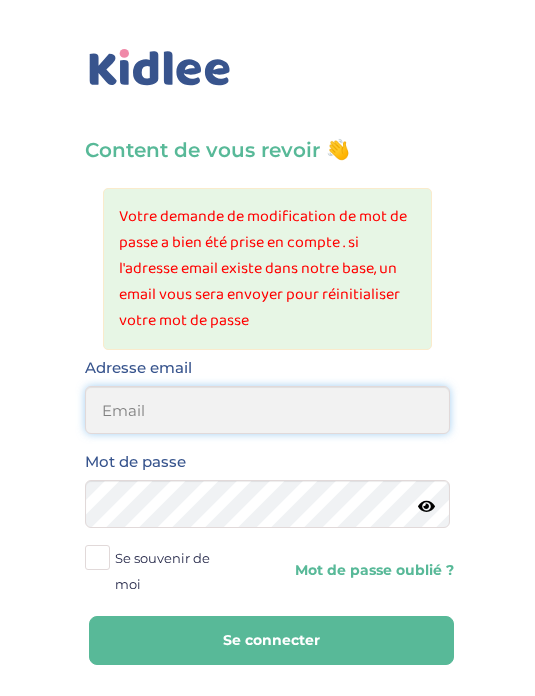click at bounding box center (267, 410) 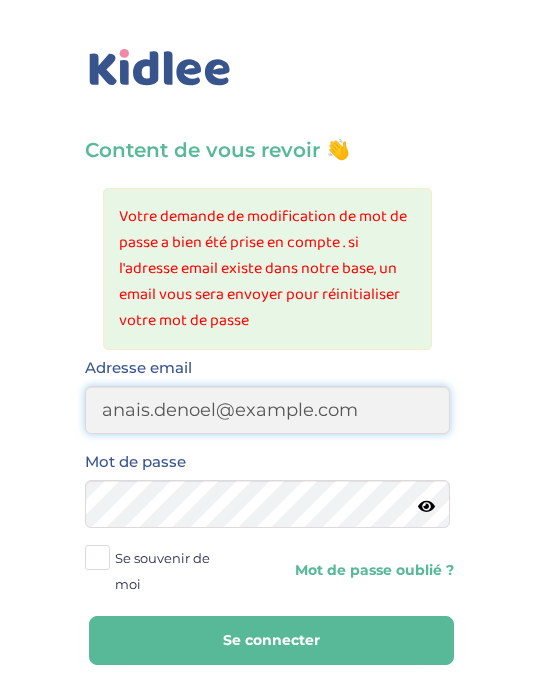 type on "anais.denoel@gmail.com" 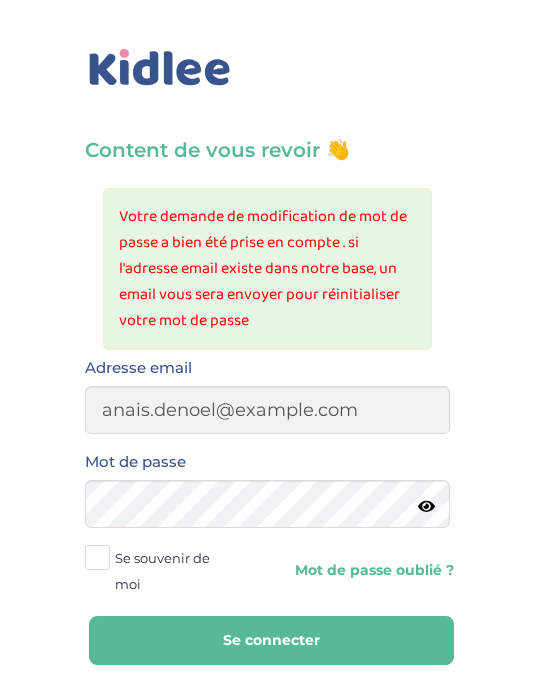 click at bounding box center (97, 557) 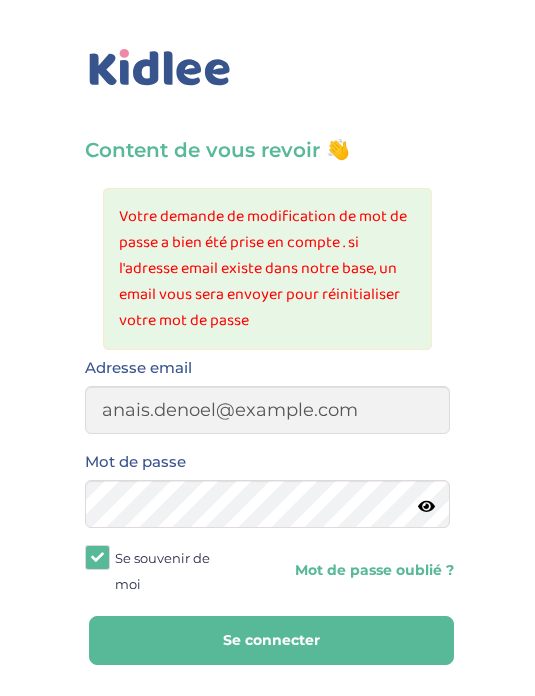 click on "Se connecter" at bounding box center [267, 640] 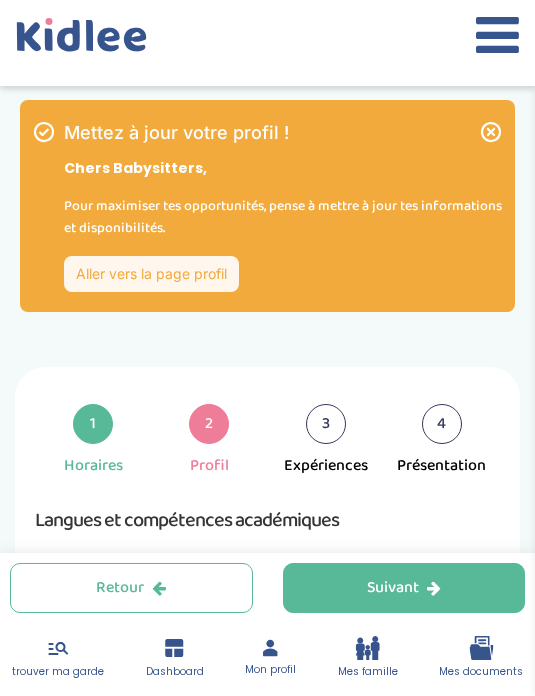 scroll, scrollTop: 0, scrollLeft: 0, axis: both 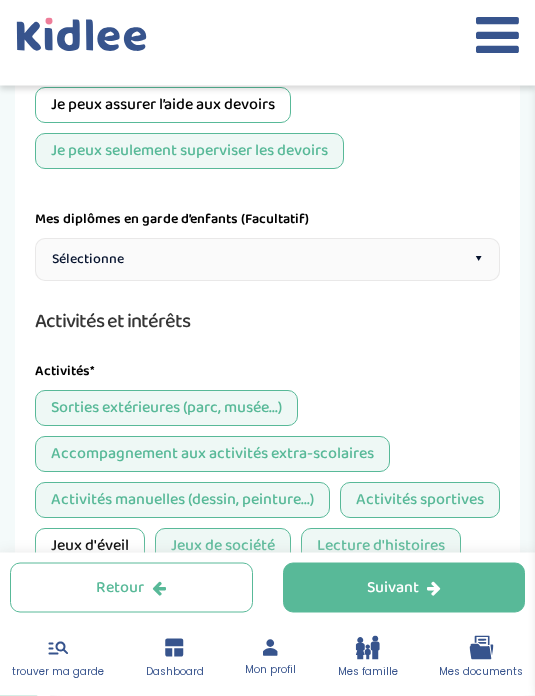 click on "Sélectionne
▾" at bounding box center [267, 260] 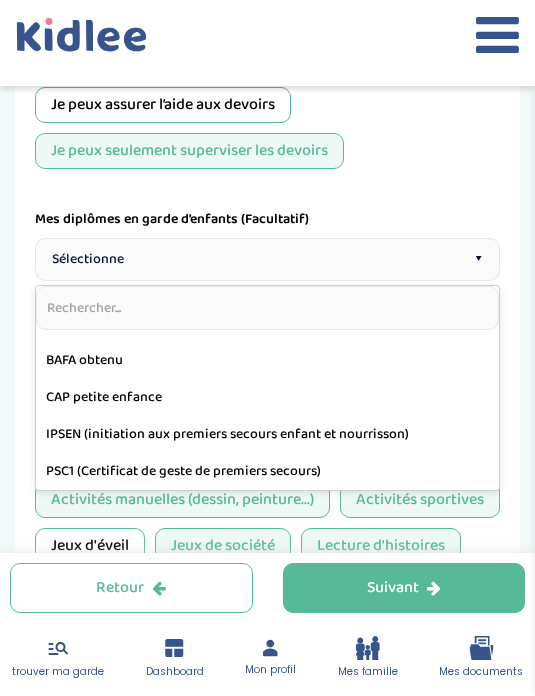 scroll, scrollTop: 136, scrollLeft: 0, axis: vertical 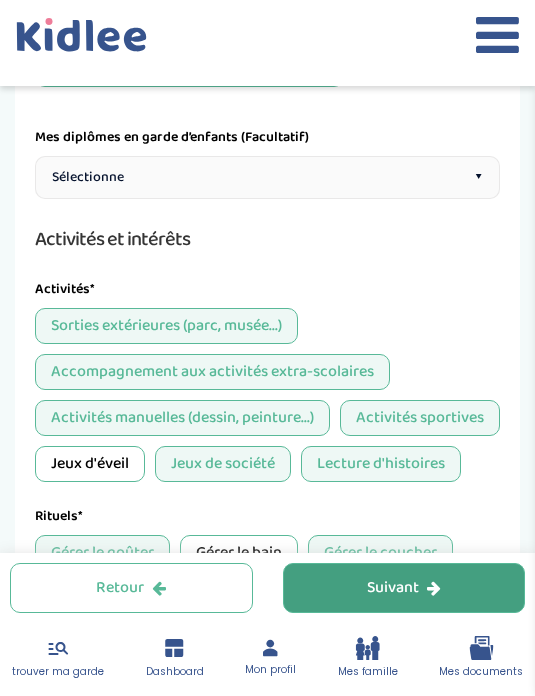 click on "Suivant" at bounding box center (404, 588) 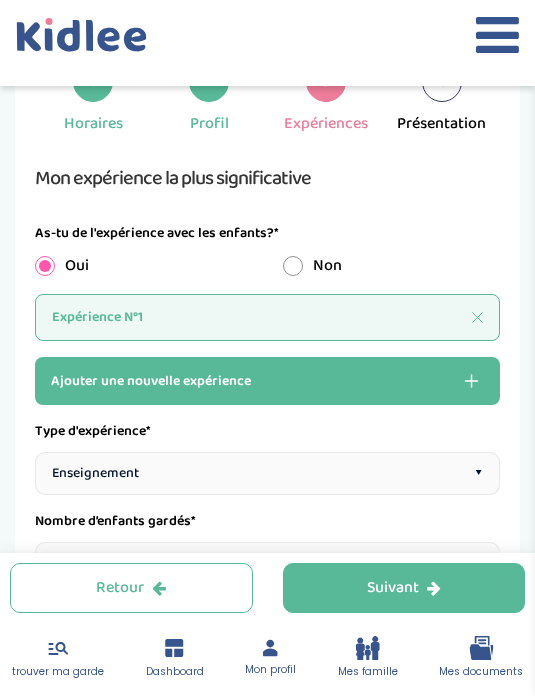scroll, scrollTop: 383, scrollLeft: 0, axis: vertical 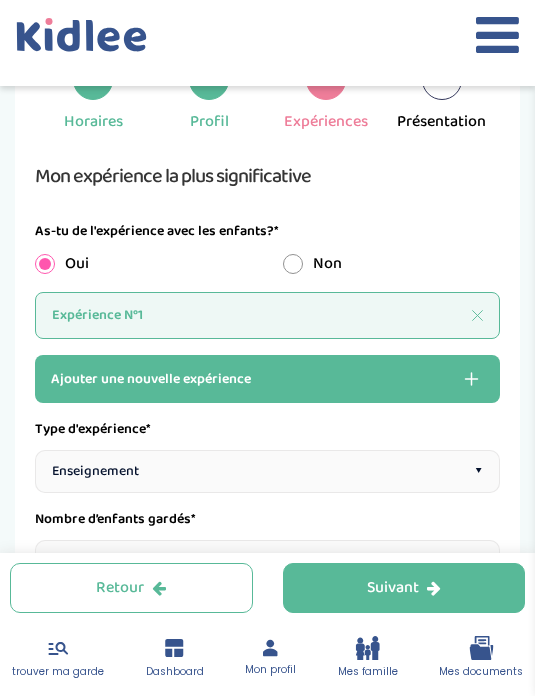 click on "Expérience N°1" at bounding box center [267, 315] 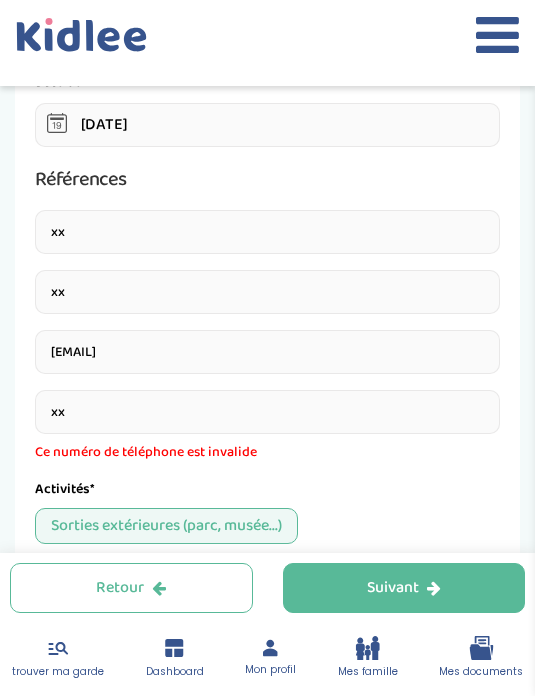 scroll, scrollTop: 1169, scrollLeft: 0, axis: vertical 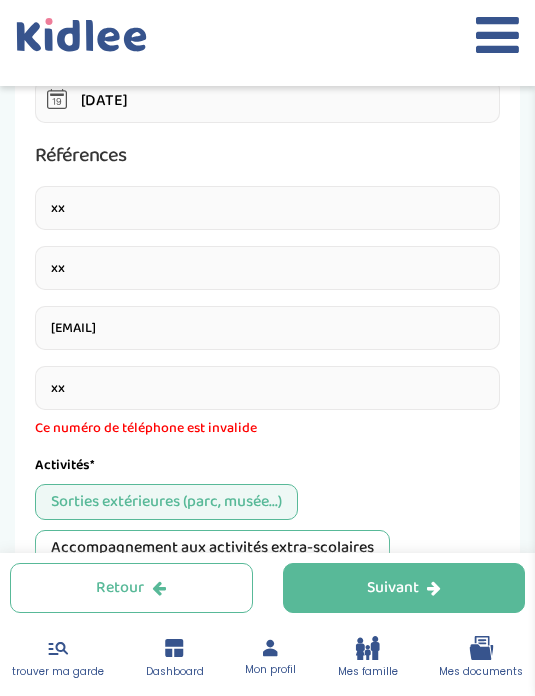 click on "xx" at bounding box center (267, 388) 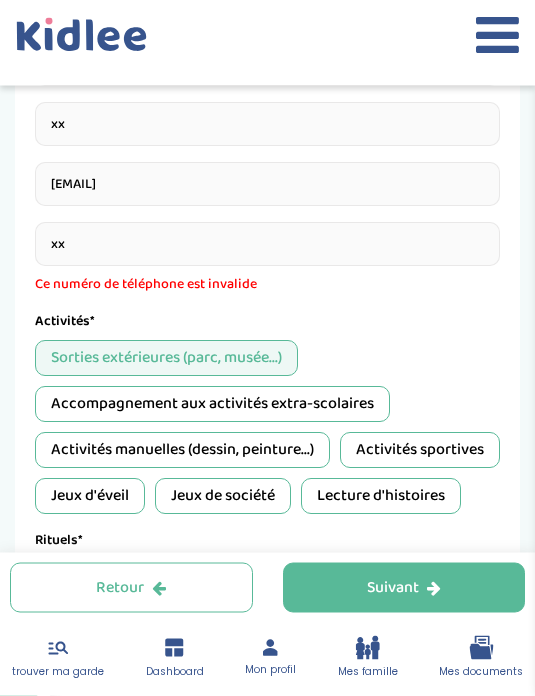 scroll, scrollTop: 1321, scrollLeft: 0, axis: vertical 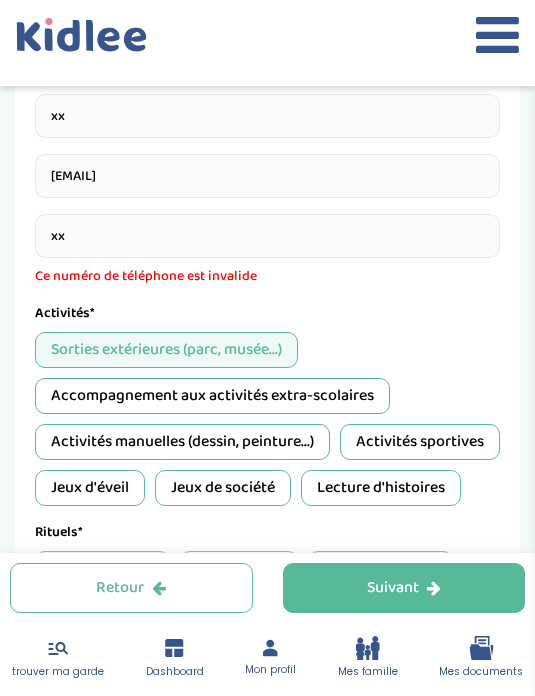 click on "[EMAIL]" at bounding box center (267, 176) 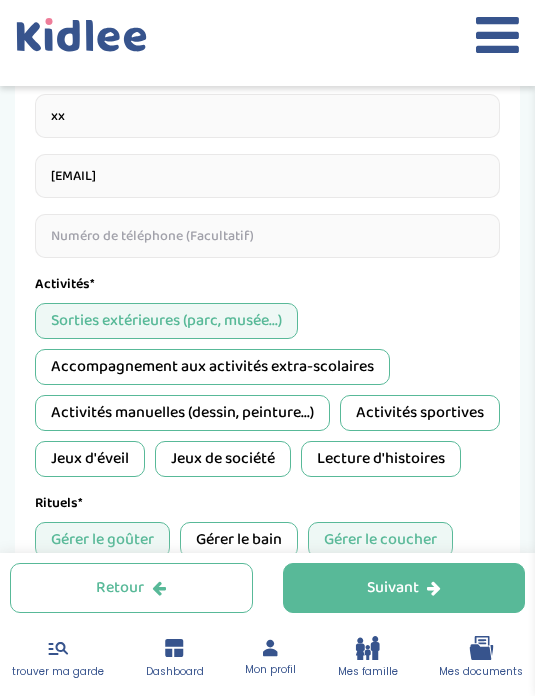 type 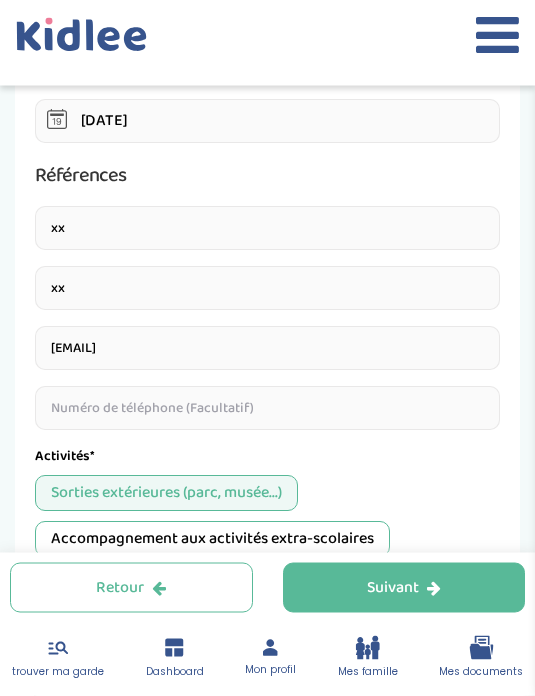 scroll, scrollTop: 1116, scrollLeft: 0, axis: vertical 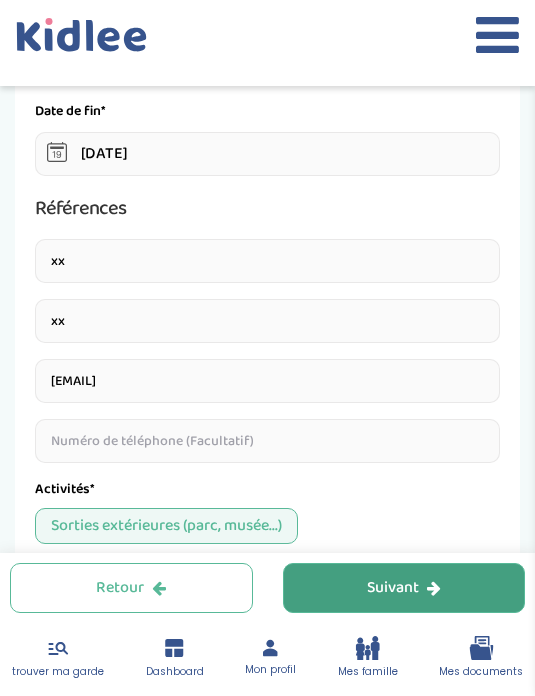 click on "Suivant" at bounding box center (404, 588) 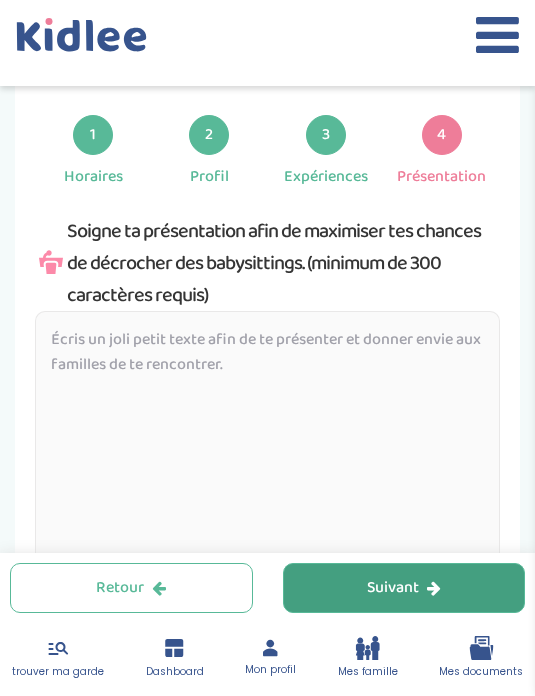 scroll, scrollTop: 335, scrollLeft: 0, axis: vertical 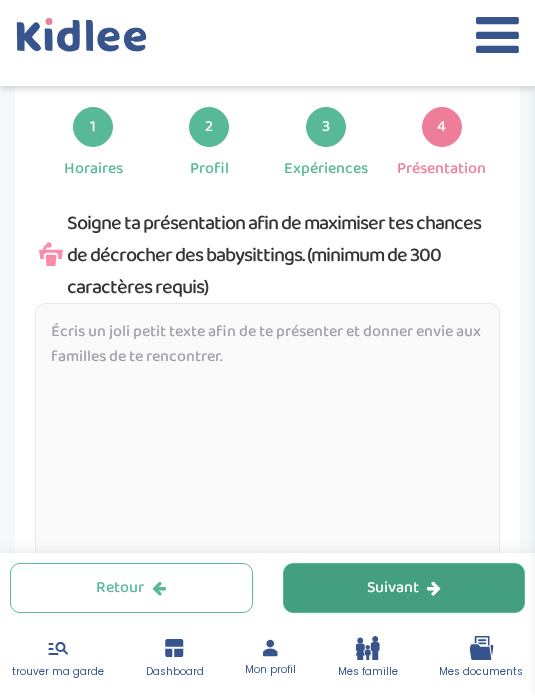 click on "Suivant" at bounding box center (404, 588) 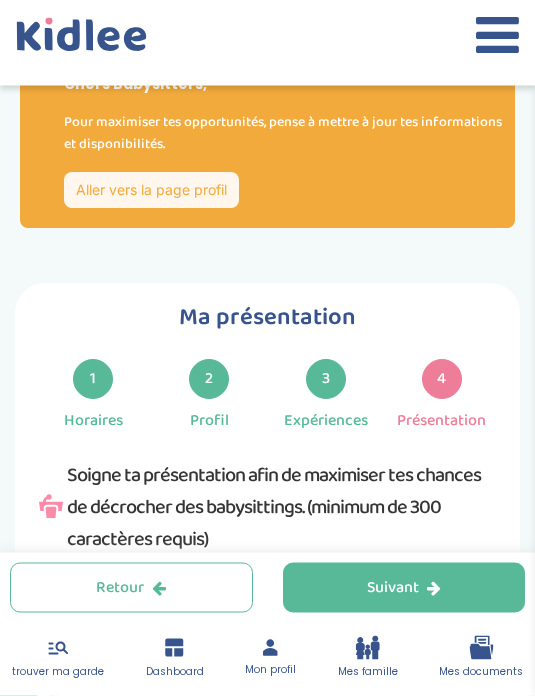 scroll, scrollTop: 71, scrollLeft: 0, axis: vertical 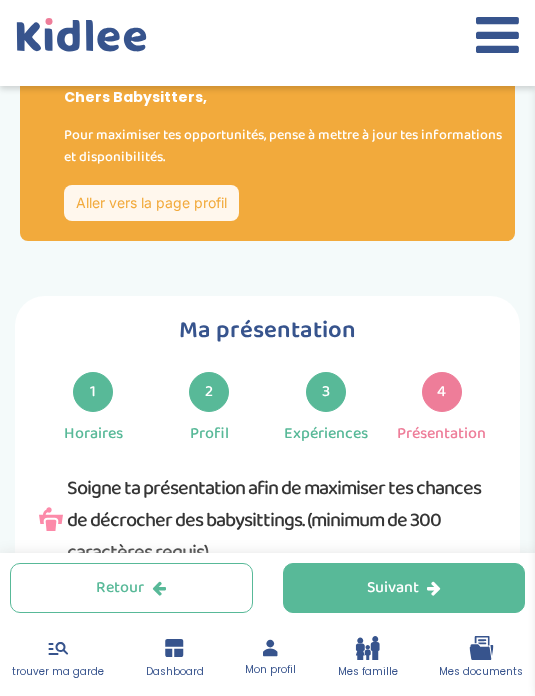 click on "Expériences" at bounding box center (326, 434) 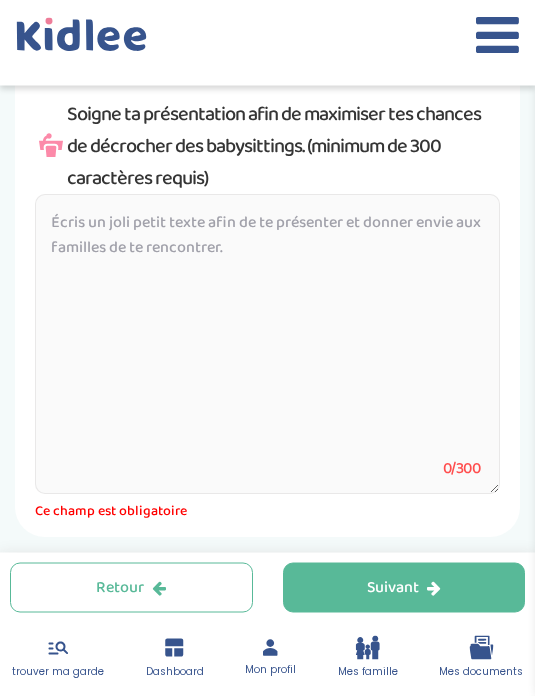 scroll, scrollTop: 464, scrollLeft: 0, axis: vertical 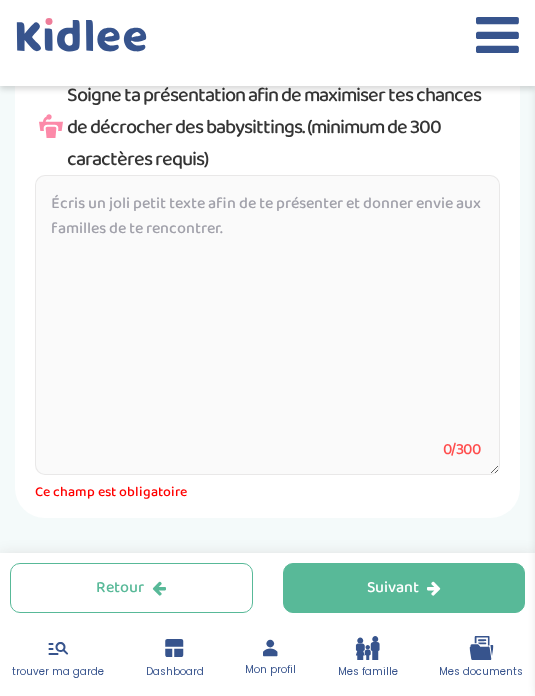 click 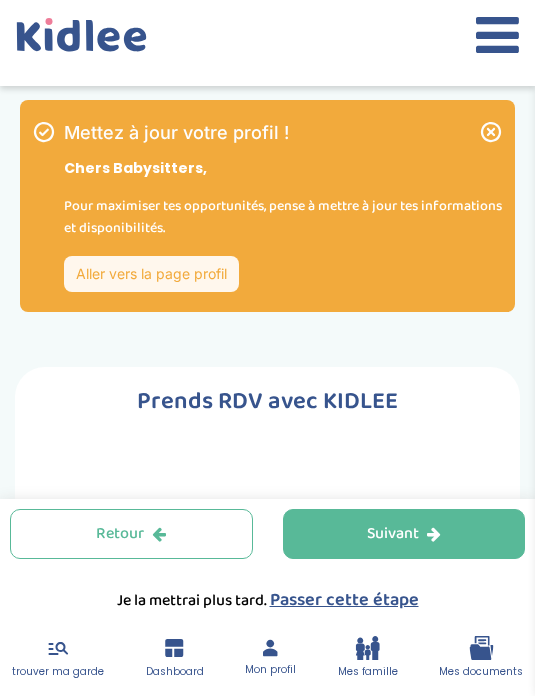 scroll, scrollTop: 0, scrollLeft: 0, axis: both 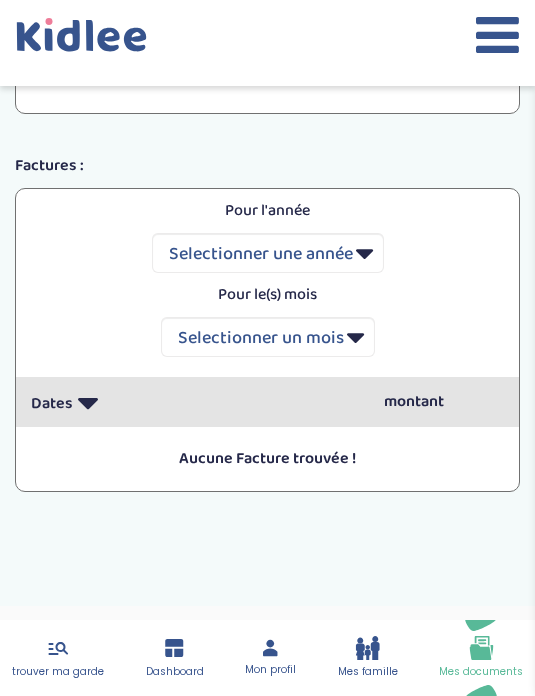 click 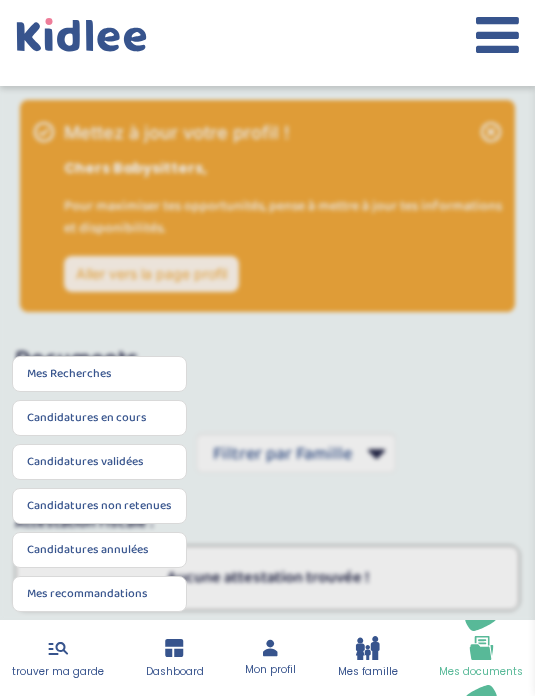 click at bounding box center [267, 348] 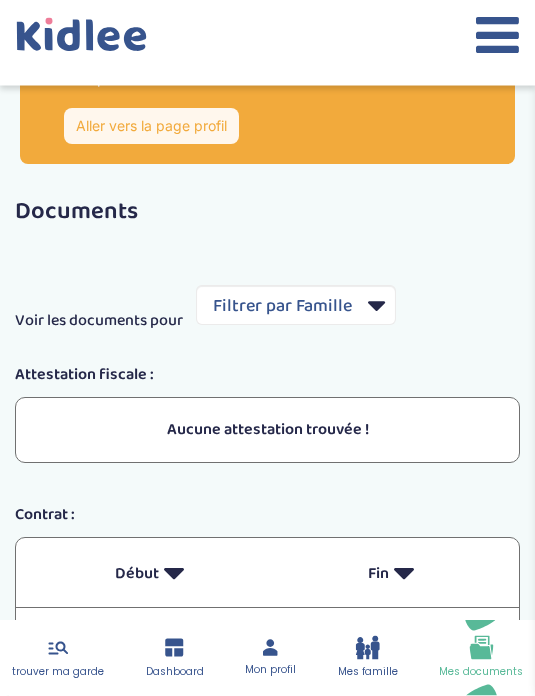 scroll, scrollTop: 0, scrollLeft: 0, axis: both 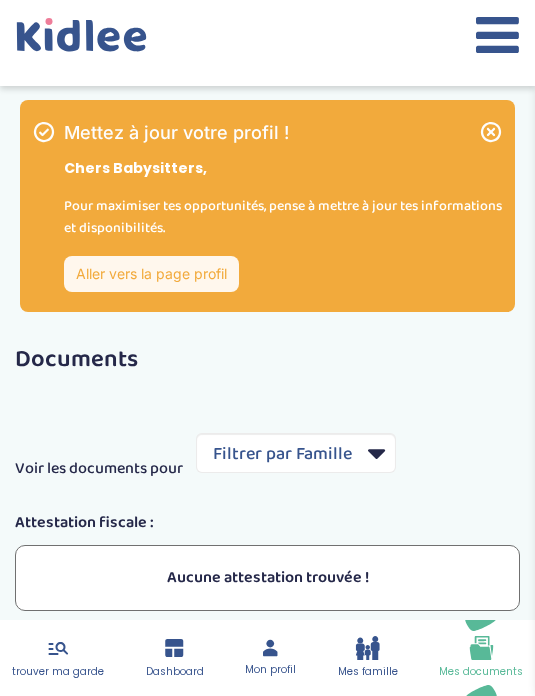 click at bounding box center (497, 35) 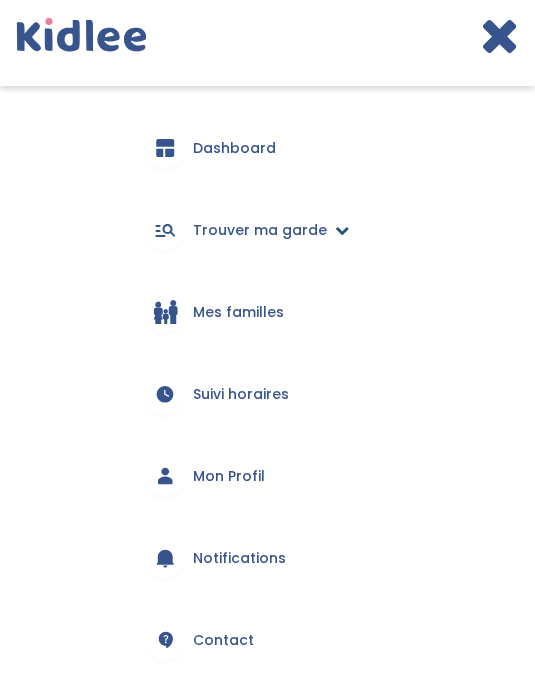 click on "Trouver ma garde" at bounding box center (267, 230) 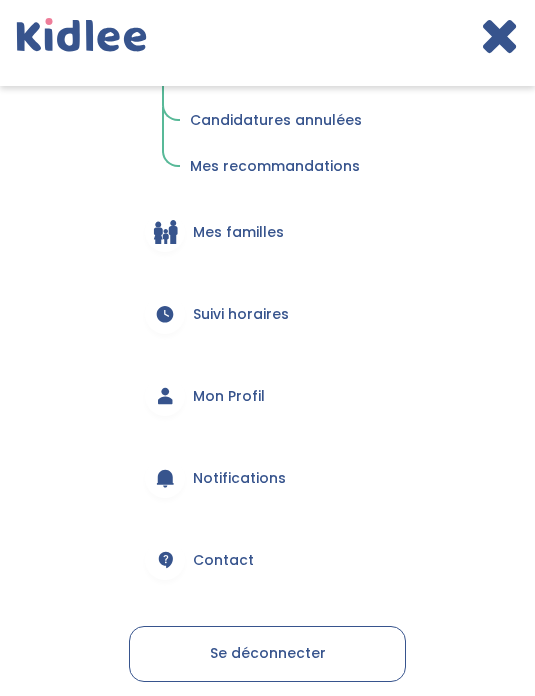 scroll, scrollTop: 361, scrollLeft: 0, axis: vertical 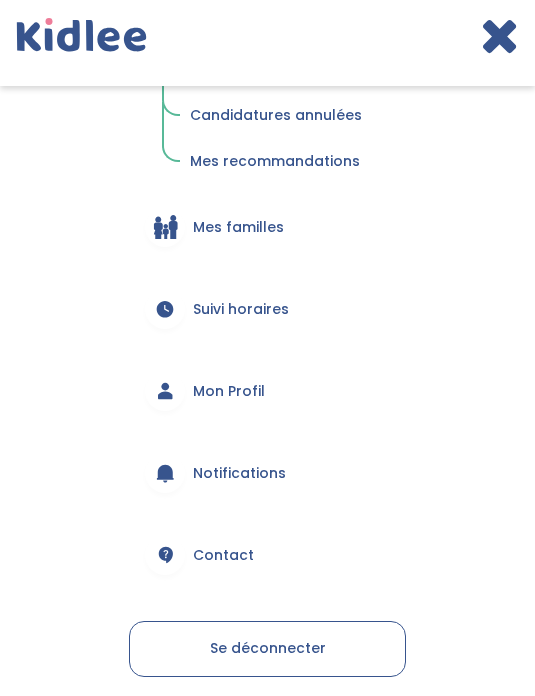 click on "Mon Profil" at bounding box center [229, 391] 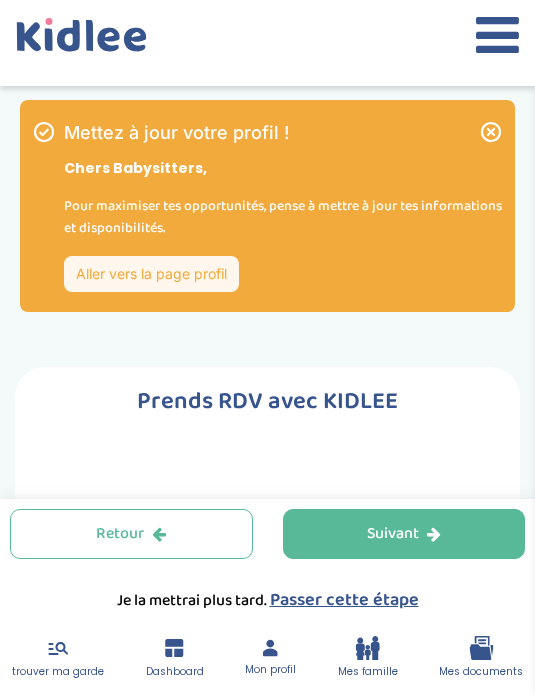 scroll, scrollTop: 0, scrollLeft: 0, axis: both 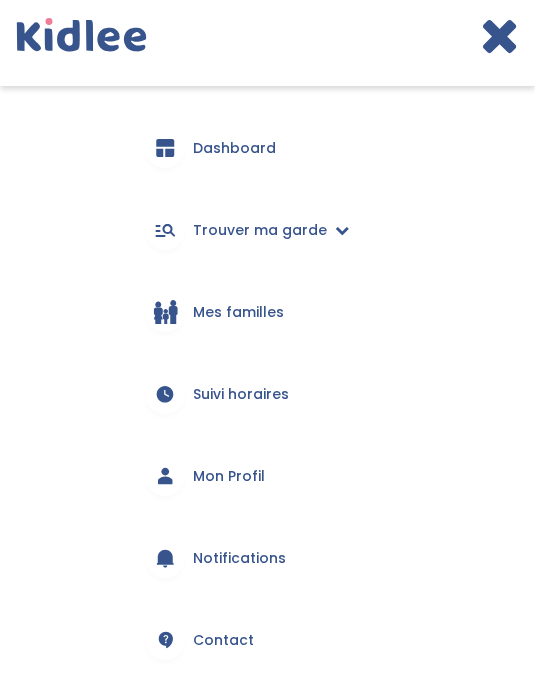 click on "Mon Profil" at bounding box center [229, 476] 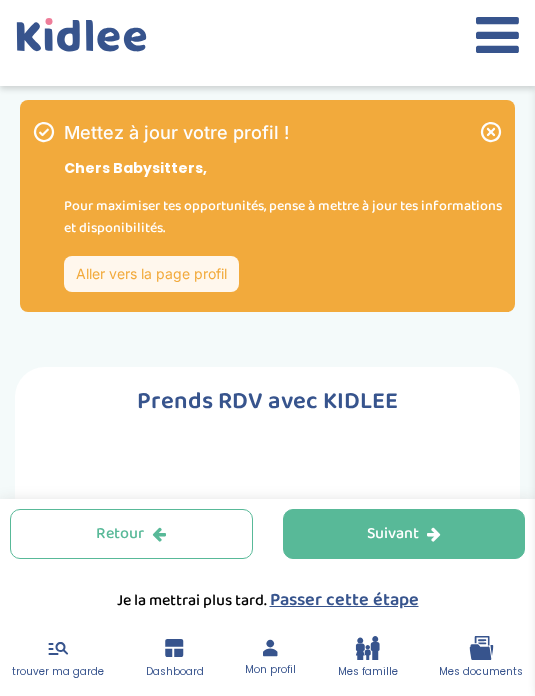scroll, scrollTop: 0, scrollLeft: 0, axis: both 